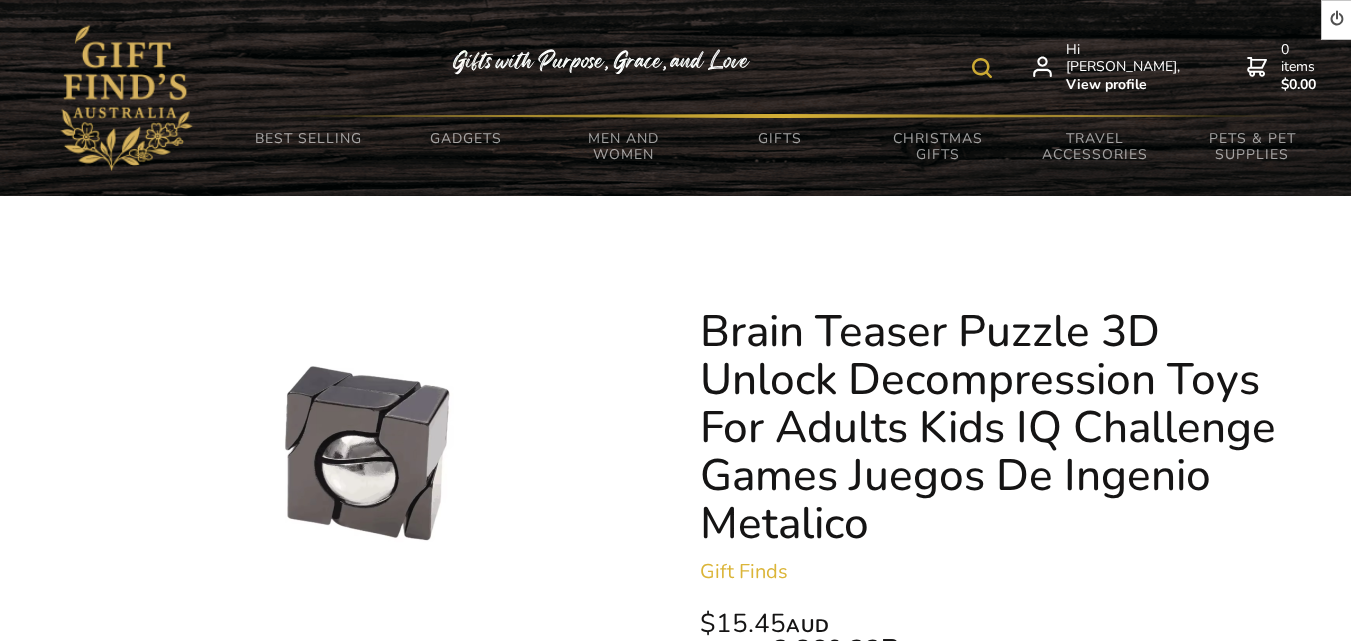 scroll, scrollTop: 351, scrollLeft: 0, axis: vertical 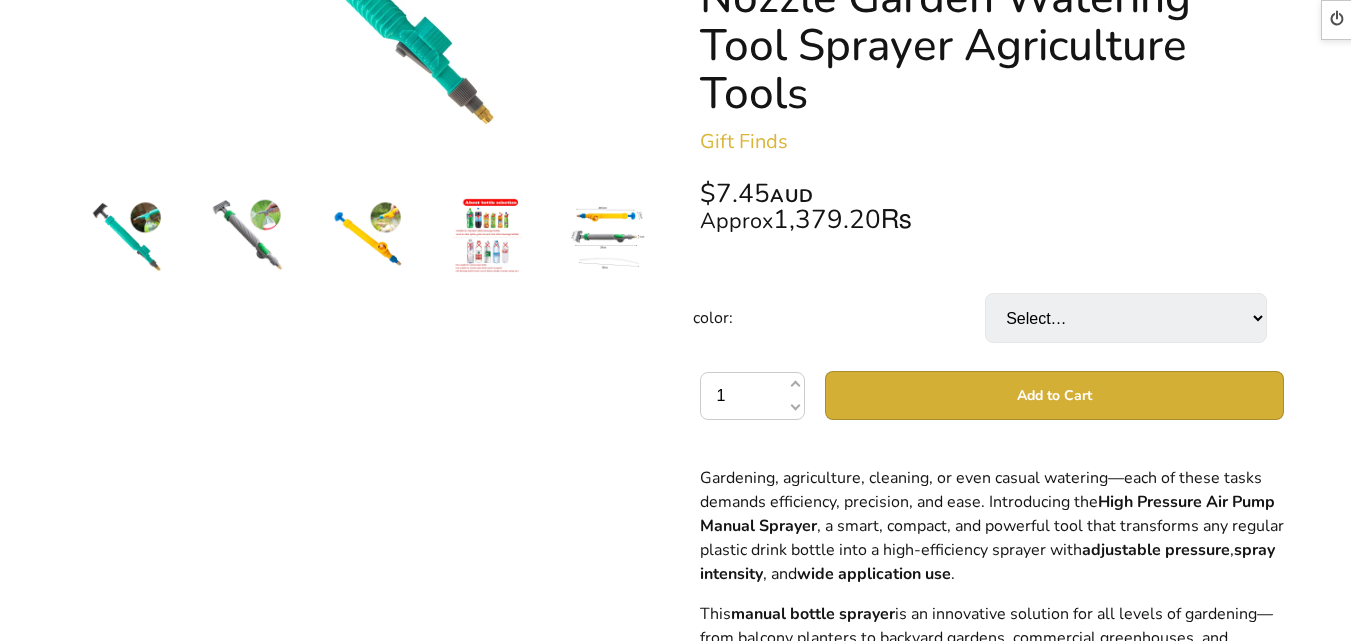 click on "Select…
Grey
yellow (+ $1.10)
blue (+ $1.90)" at bounding box center [1131, 318] 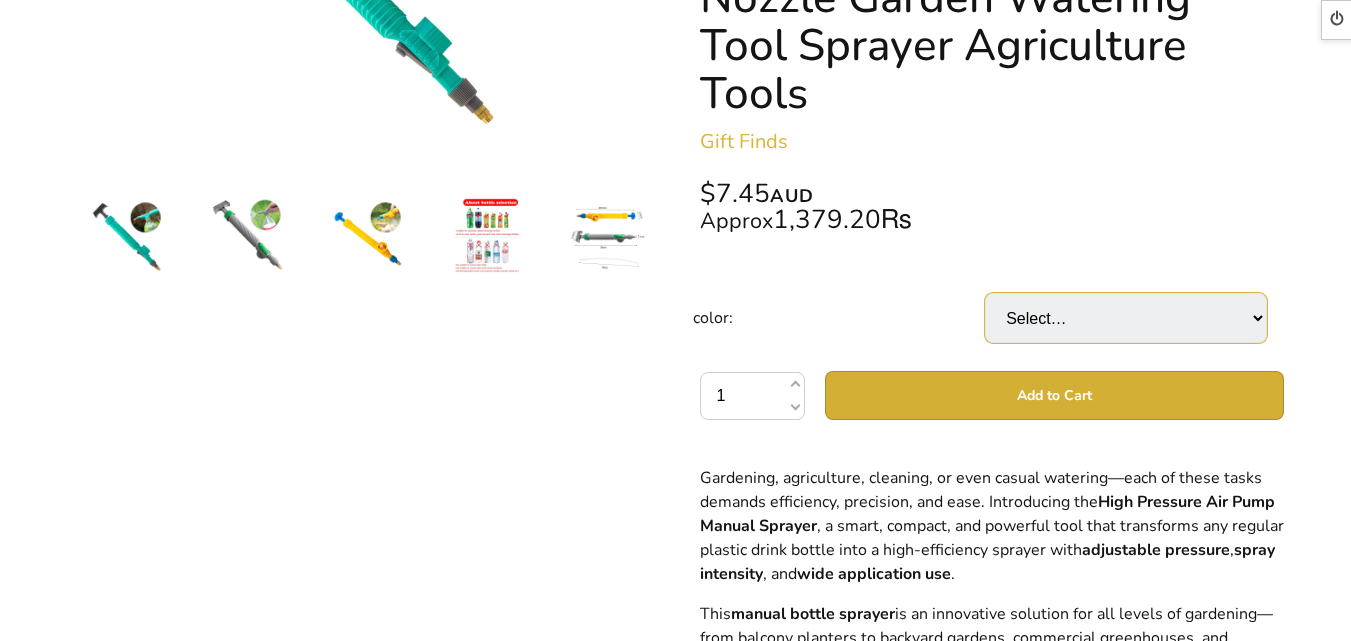 click on "Select…
Grey
yellow (+ $1.10)
blue (+ $1.90)" at bounding box center (1126, 318) 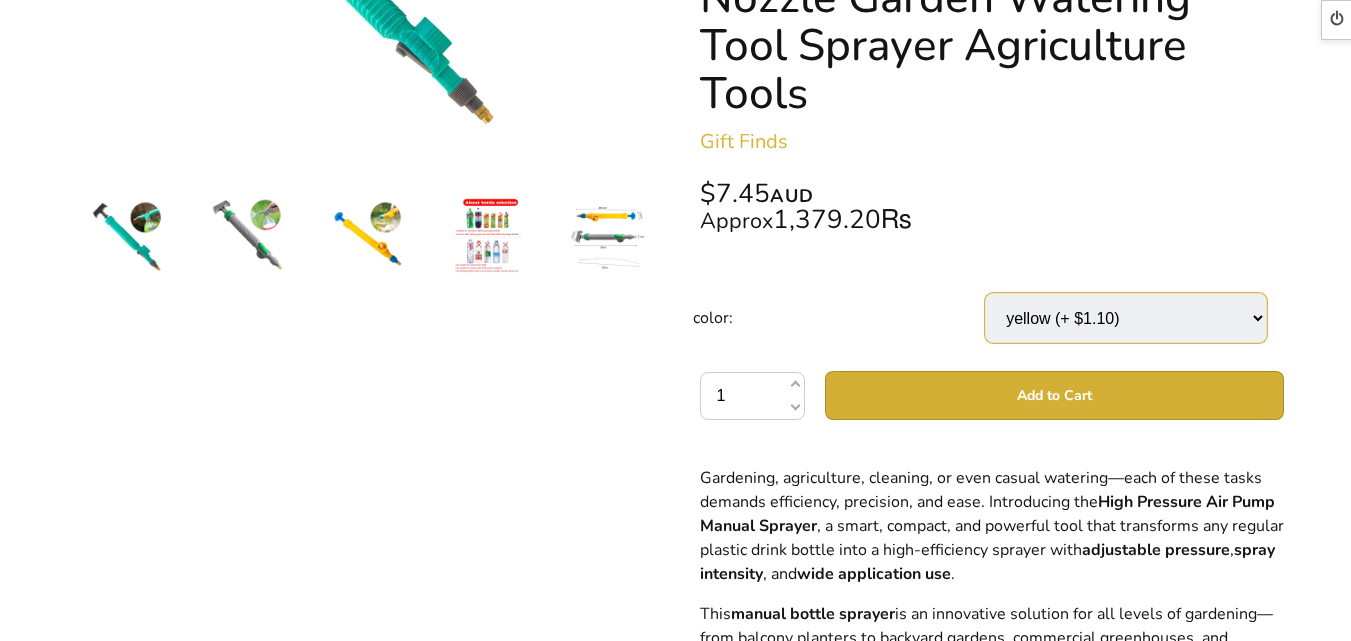 click on "Select…
Grey
yellow (+ $1.10)
blue (+ $1.90)" at bounding box center (1126, 318) 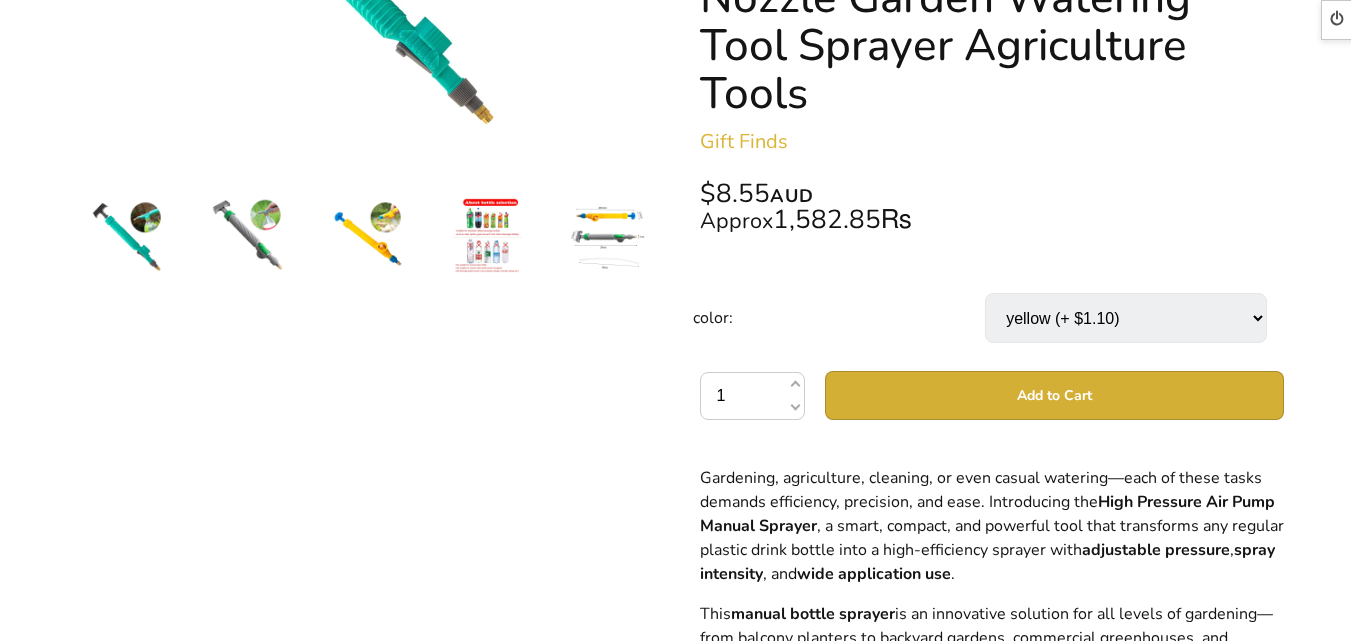 drag, startPoint x: 1153, startPoint y: 316, endPoint x: 1149, endPoint y: 333, distance: 17.464249 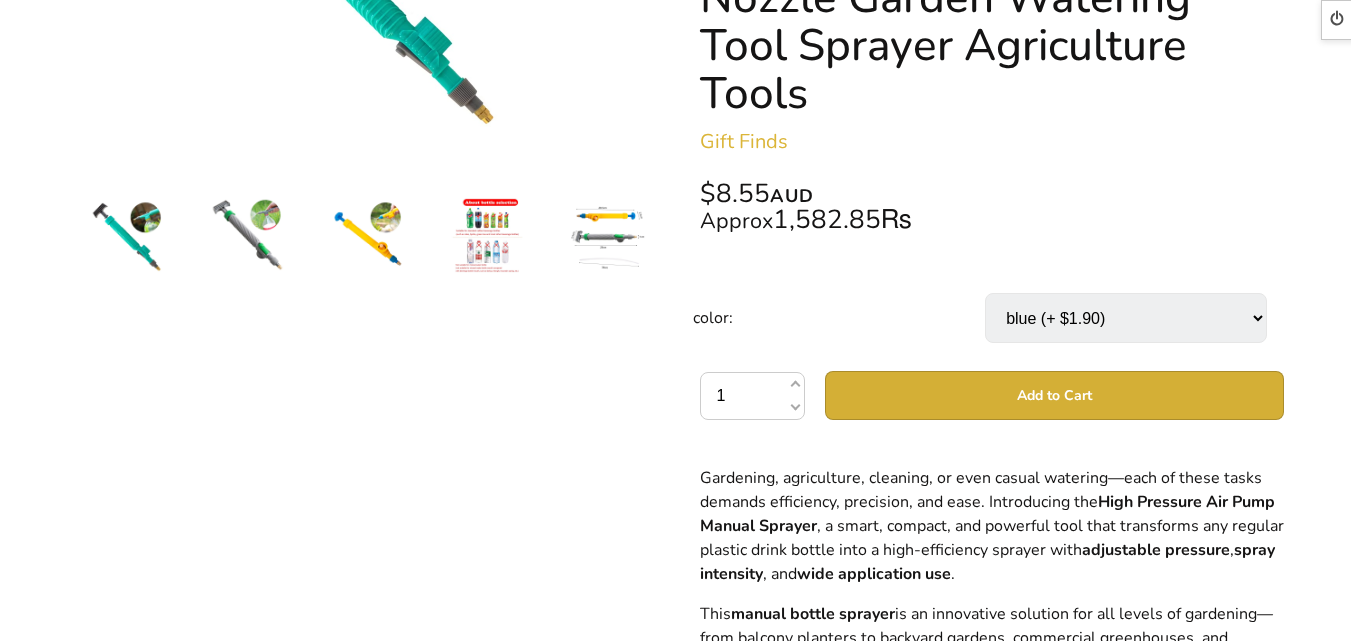 click on "Select…
Grey
yellow (+ $1.10)
blue (+ $1.90)" at bounding box center [1126, 318] 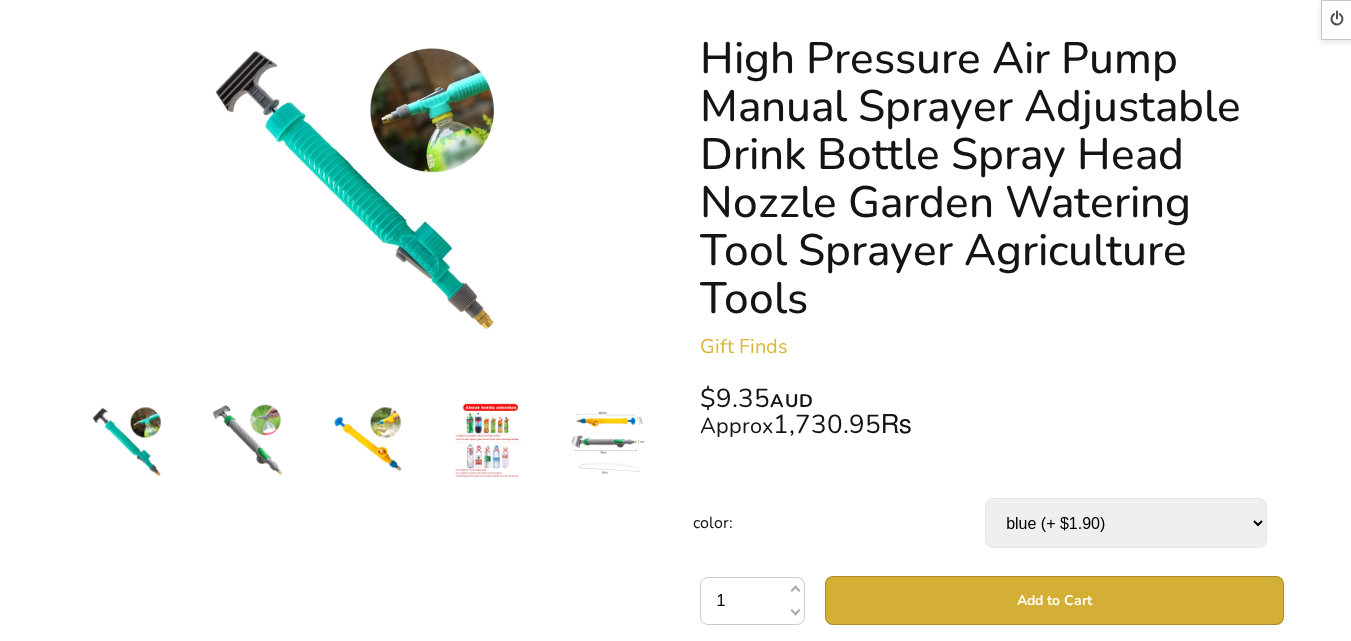 scroll, scrollTop: 0, scrollLeft: 0, axis: both 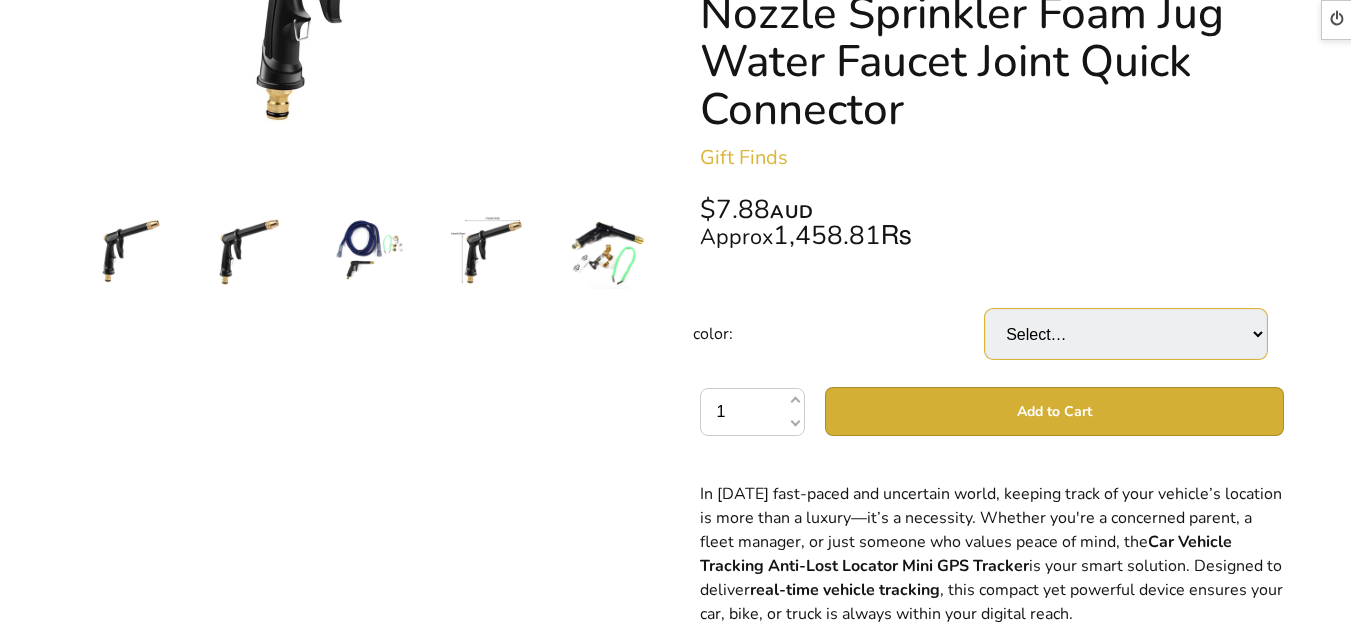 click on "Select…
black
Water gun set (+ $41.90)
Black 3pcs (+ $15.50)
Black 5pcs (+ $24.60)" at bounding box center [1126, 334] 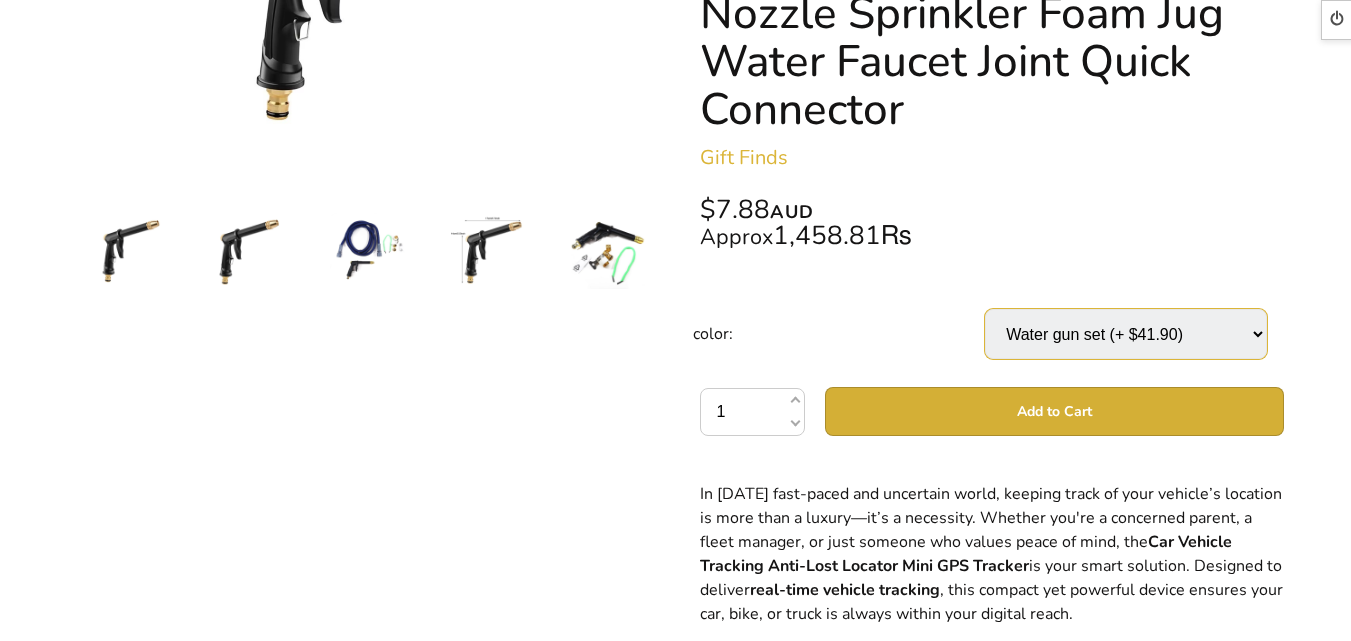 click on "Select…
black
Water gun set (+ $41.90)
Black 3pcs (+ $15.50)
Black 5pcs (+ $24.60)" at bounding box center [1126, 334] 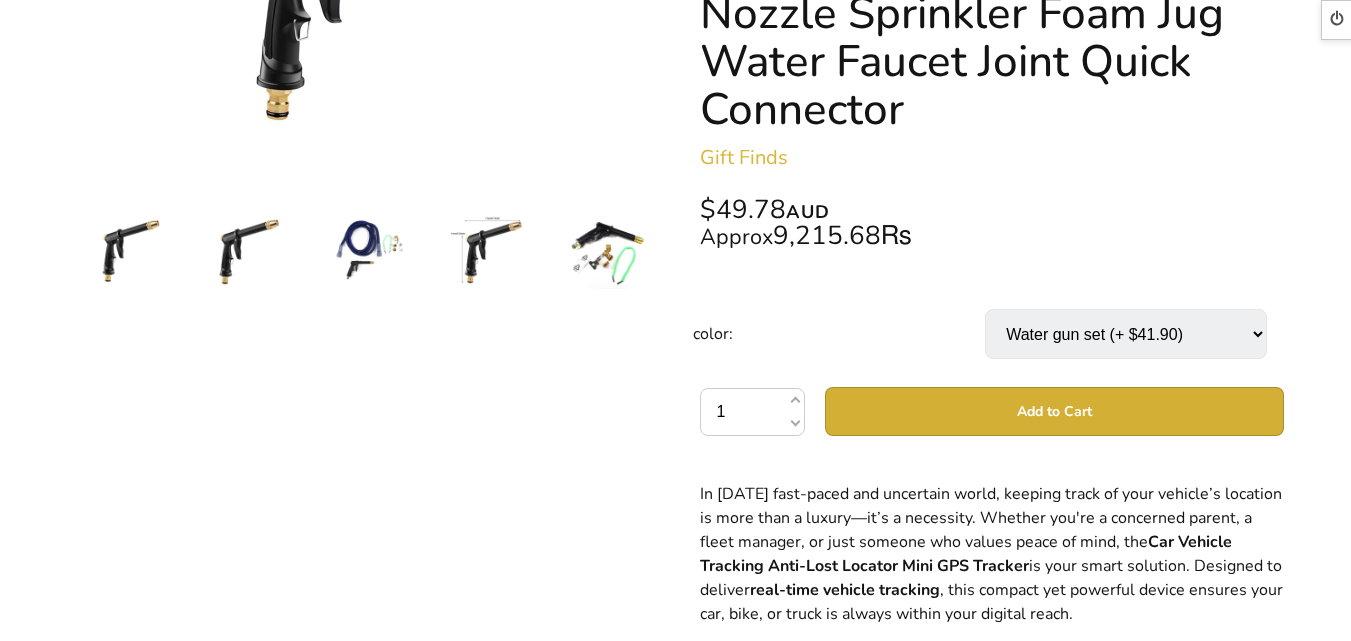 click at bounding box center (608, 251) 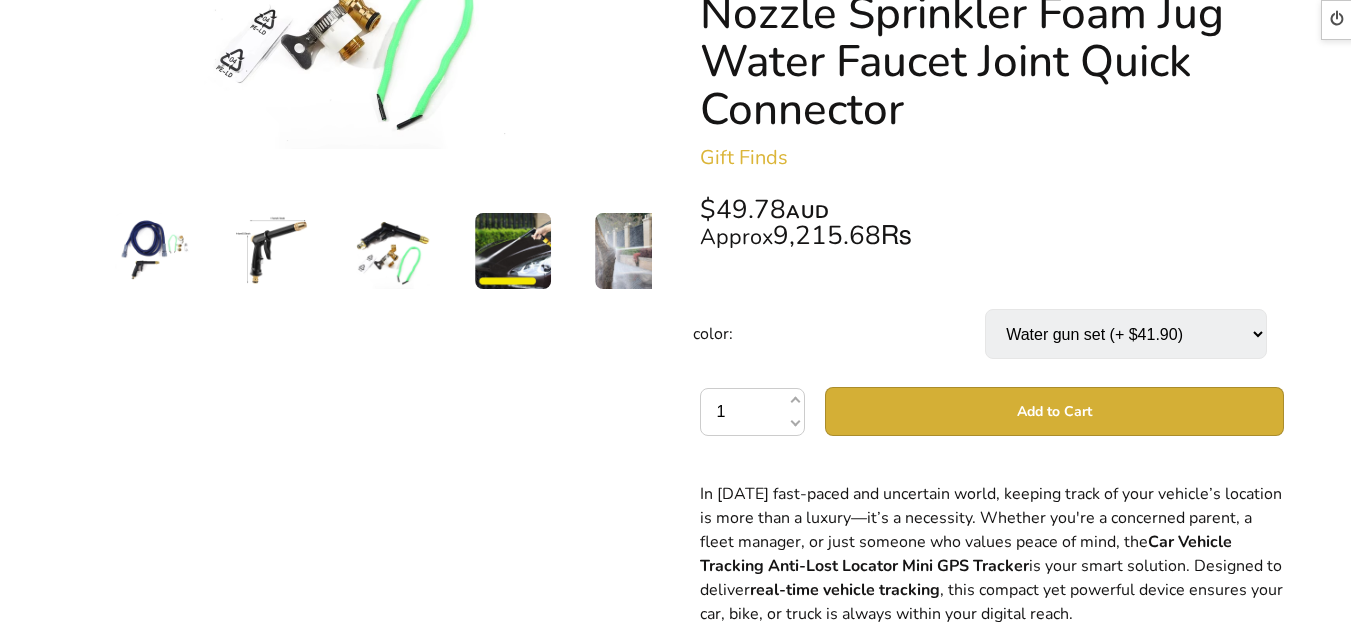 click at bounding box center [633, 251] 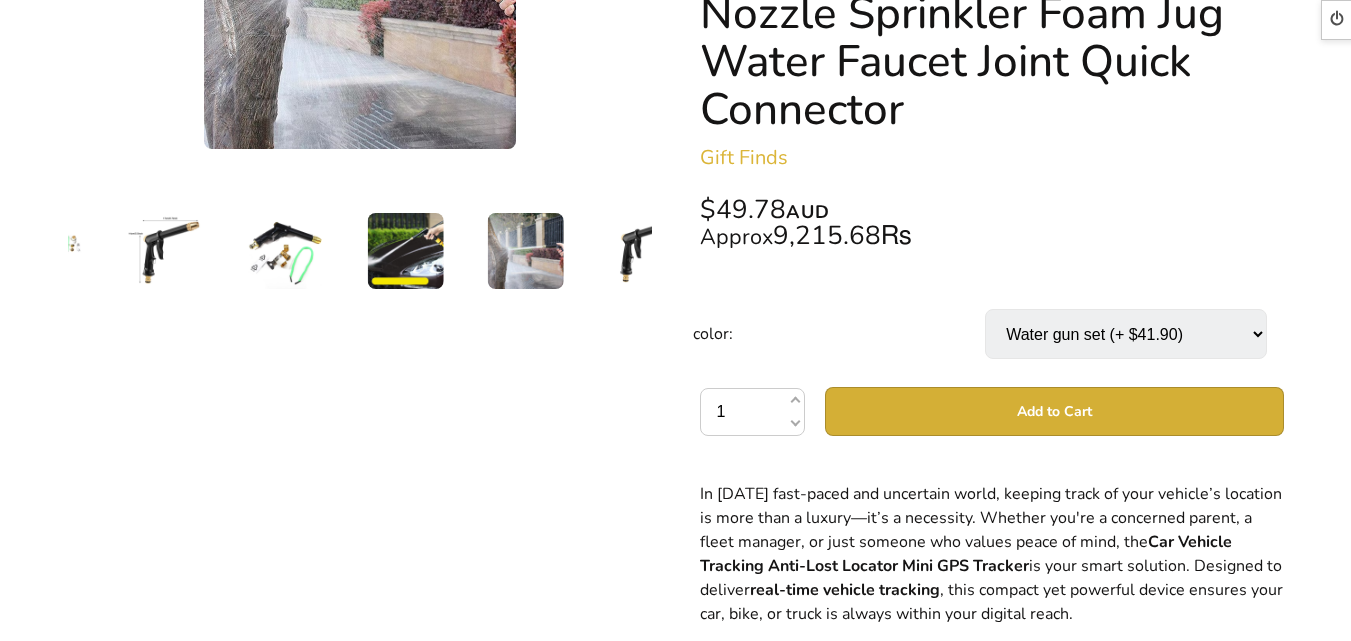 scroll, scrollTop: 0, scrollLeft: 0, axis: both 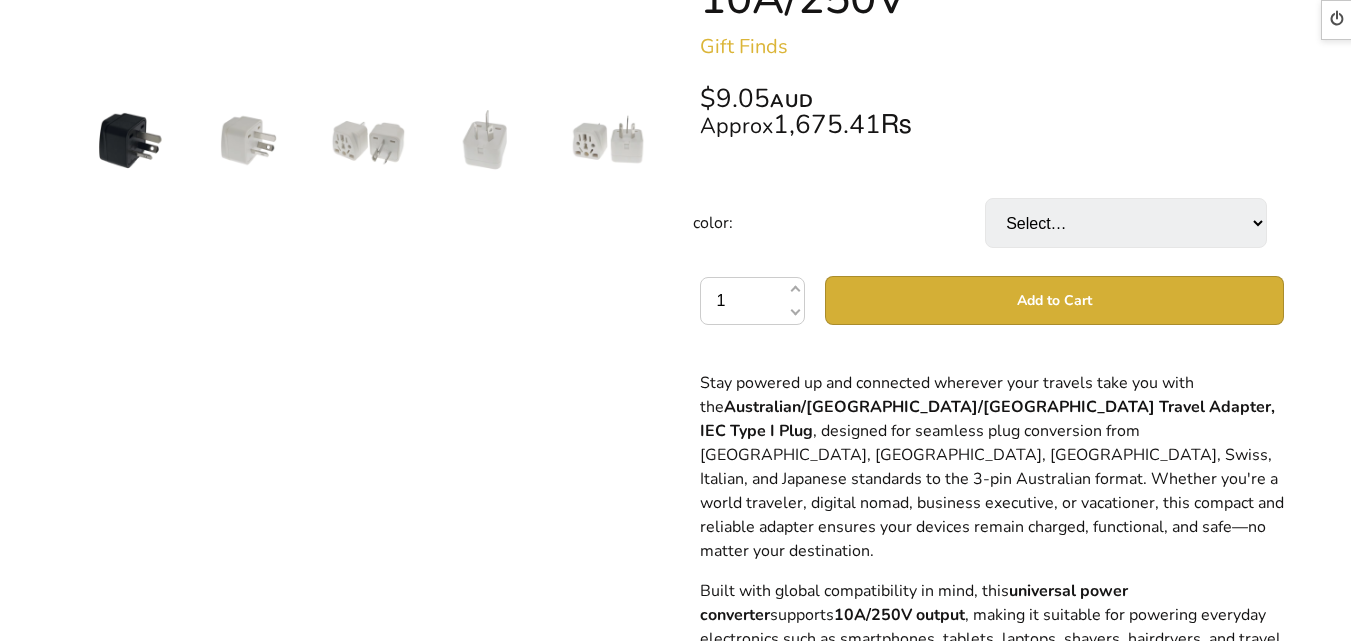 click on "Select…
black
white" at bounding box center [1131, 223] 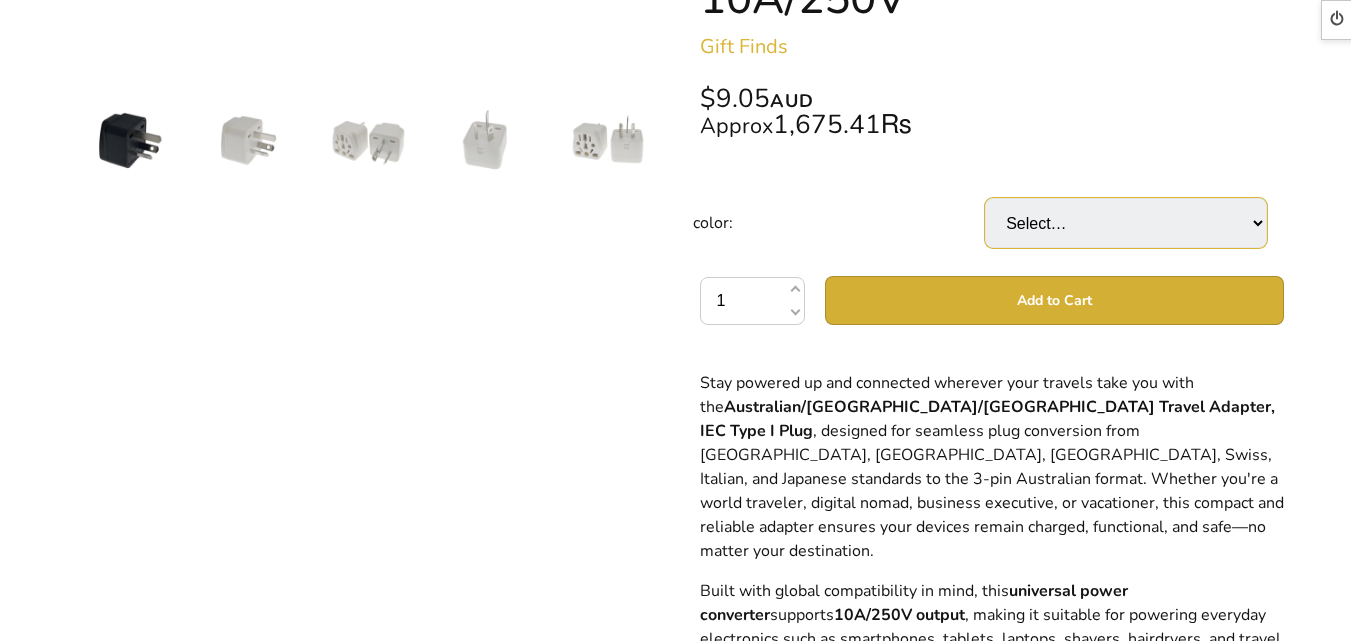 click on "Select…
black
white" at bounding box center (1126, 223) 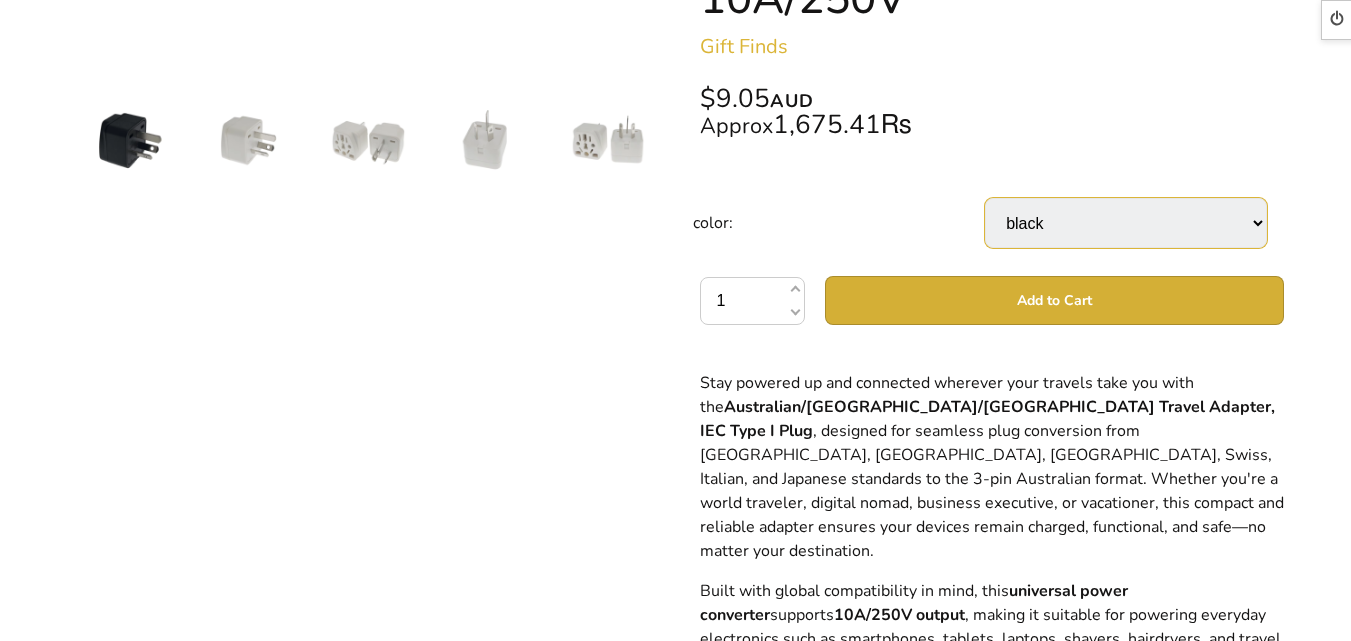 click on "Select…
black
white" at bounding box center (1126, 223) 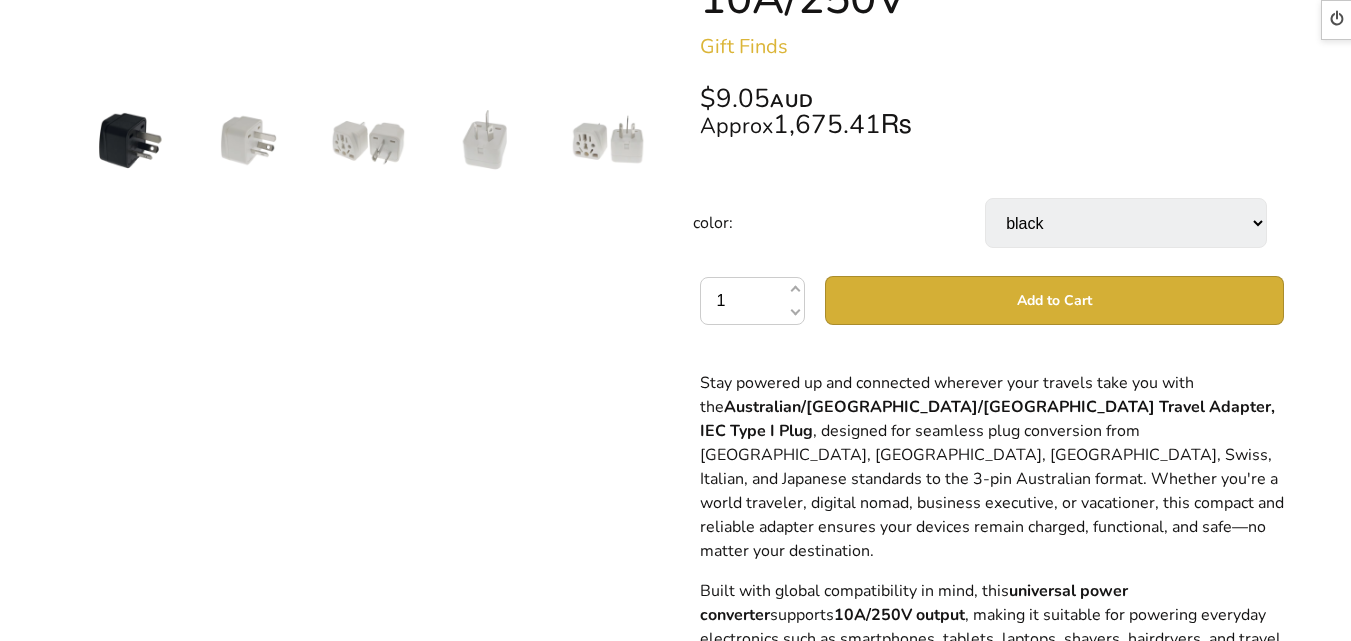 click on "Add to Cart" at bounding box center (1054, 300) 